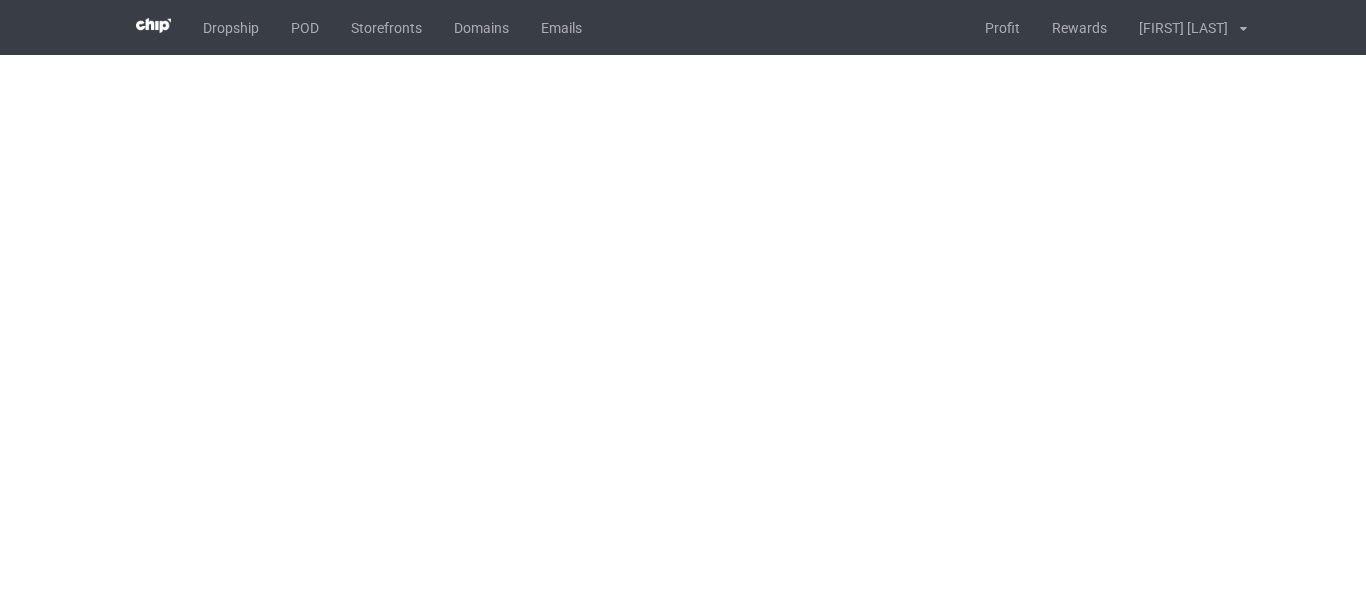 scroll, scrollTop: 0, scrollLeft: 0, axis: both 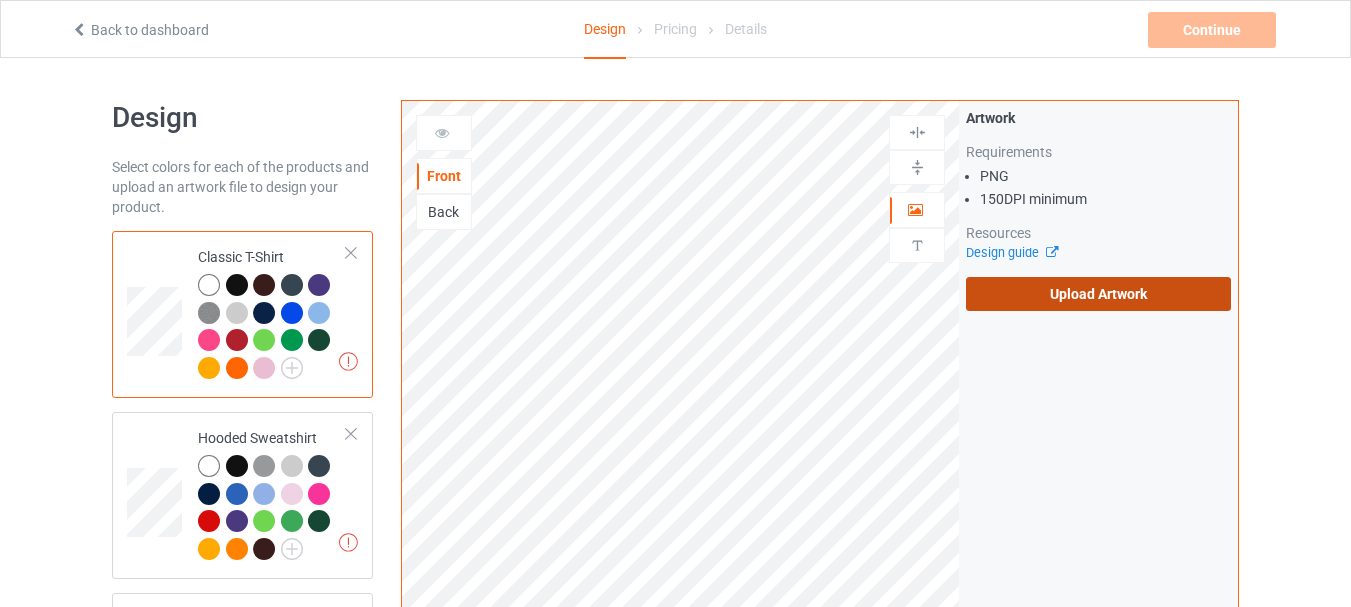 click on "Upload Artwork" at bounding box center [1098, 294] 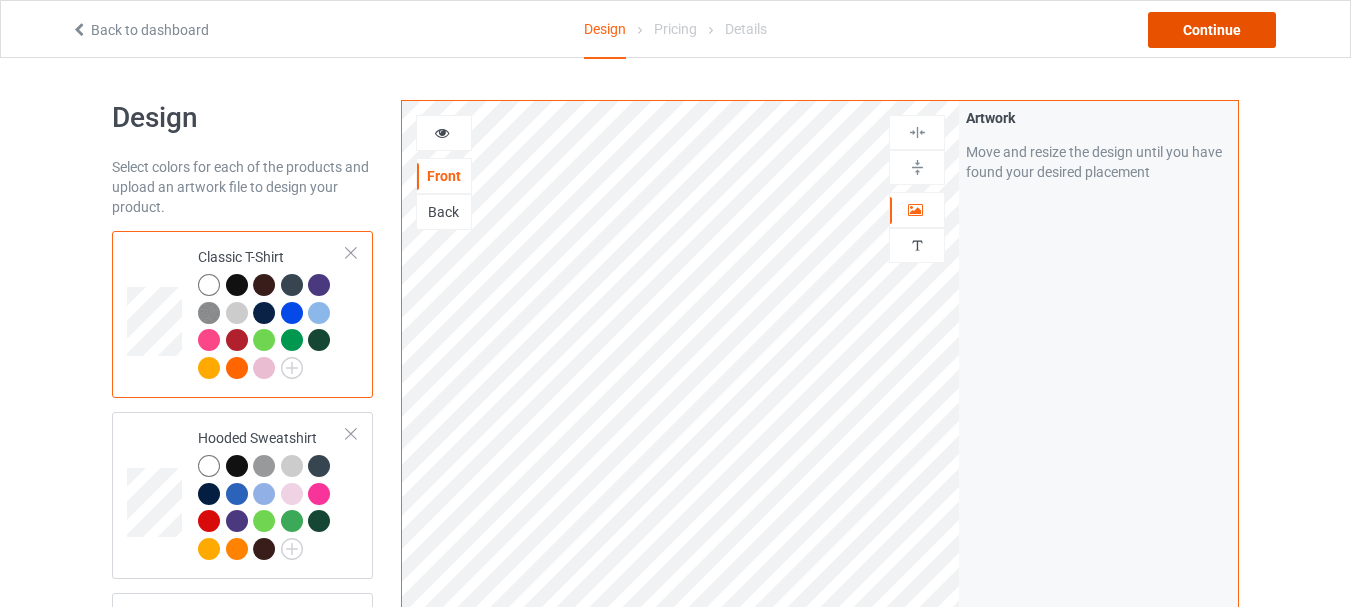click on "Continue" at bounding box center (1212, 30) 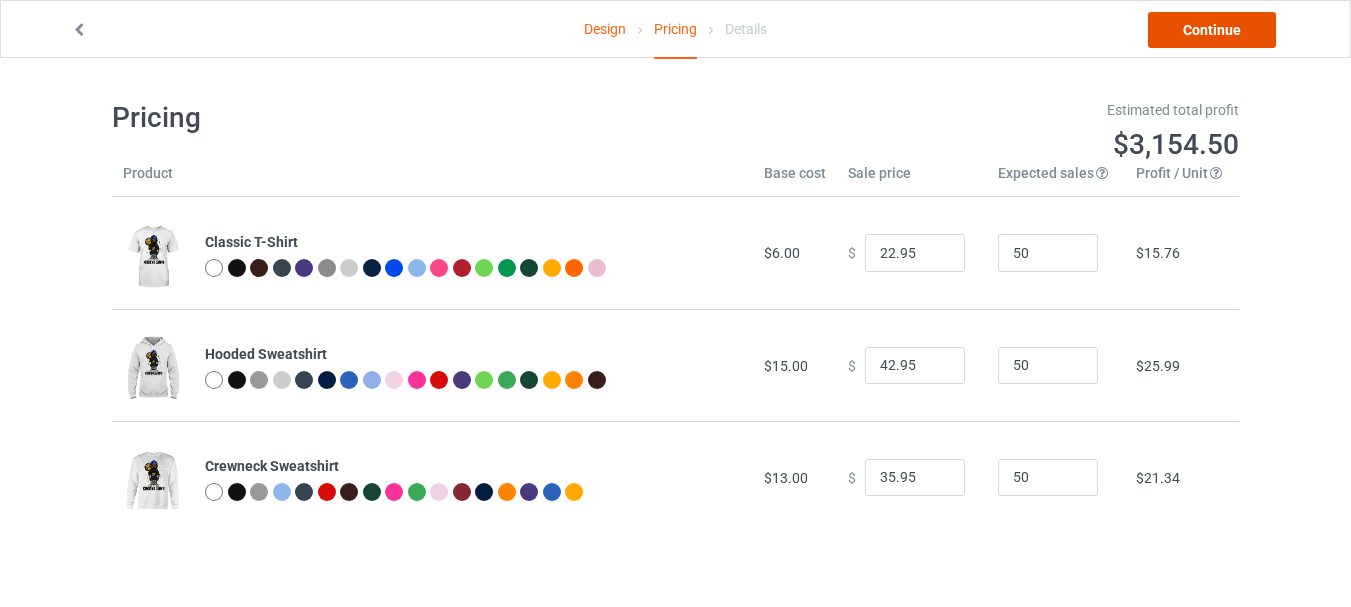 click on "Continue" at bounding box center (1212, 30) 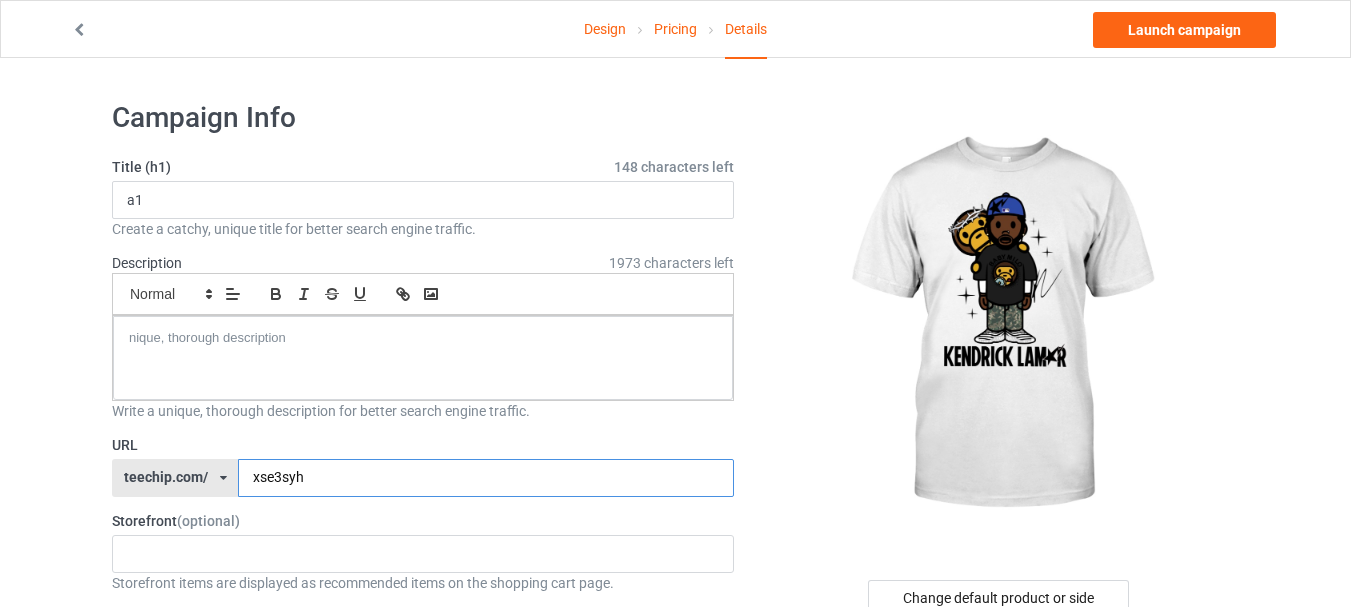 click on "xse3syh" at bounding box center (485, 478) 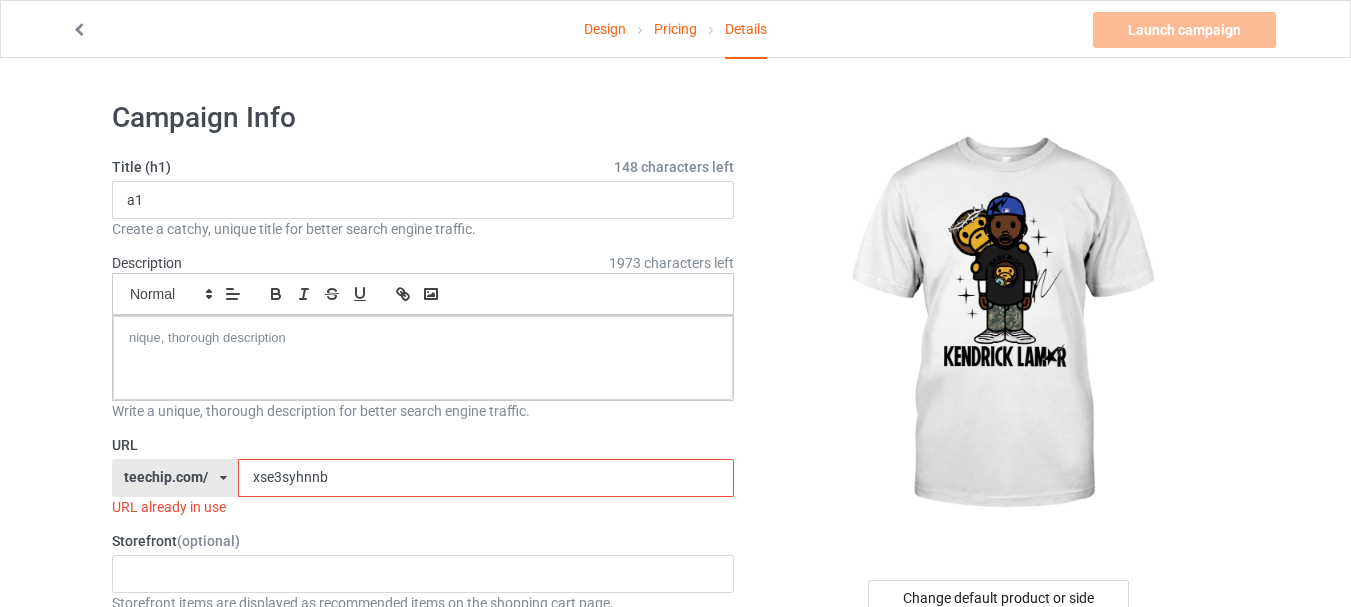 type on "xse3syhnnb6" 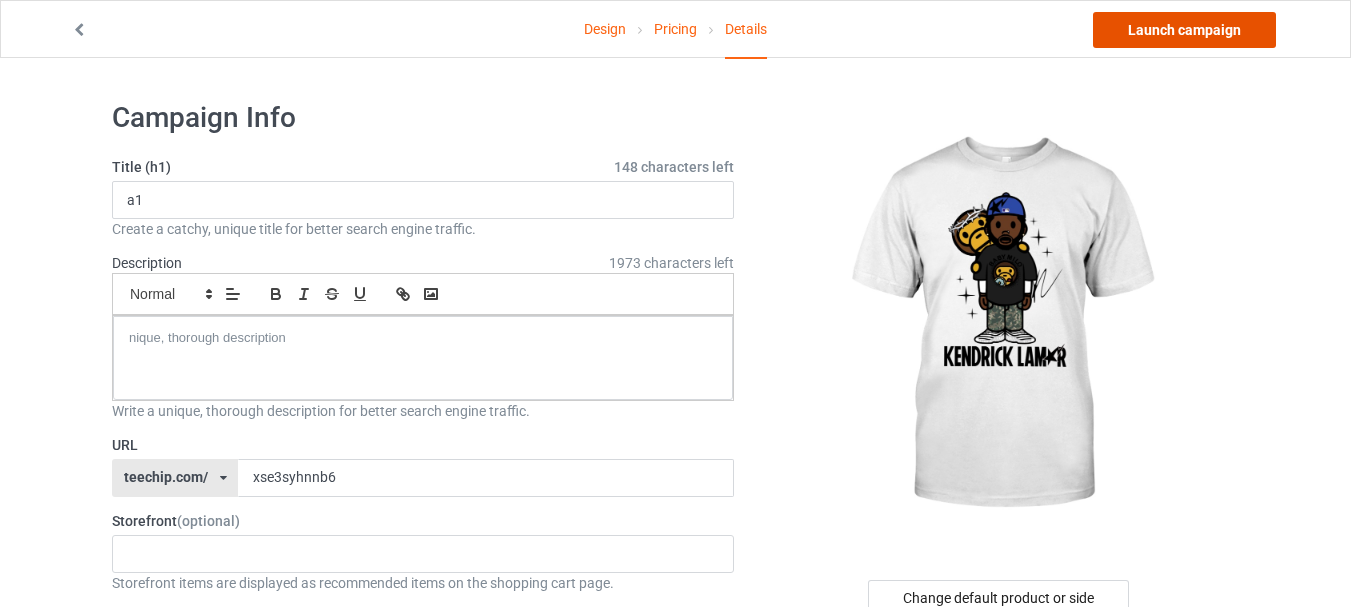 click on "Launch campaign" at bounding box center (1184, 30) 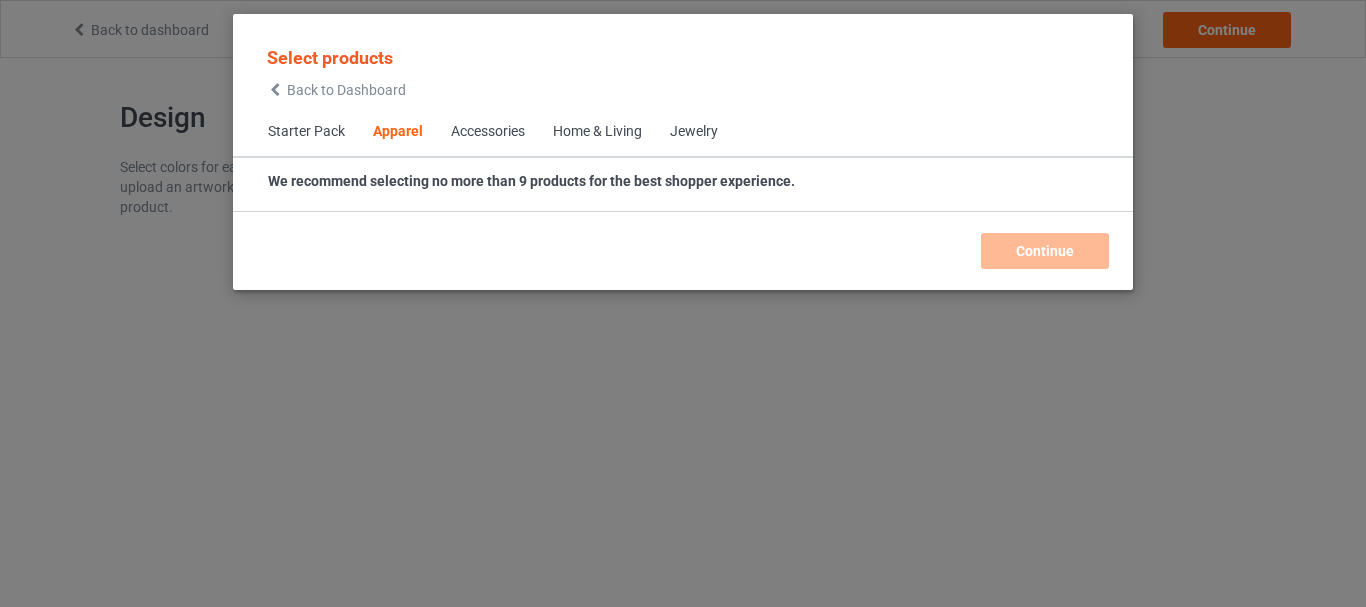 scroll, scrollTop: 0, scrollLeft: 0, axis: both 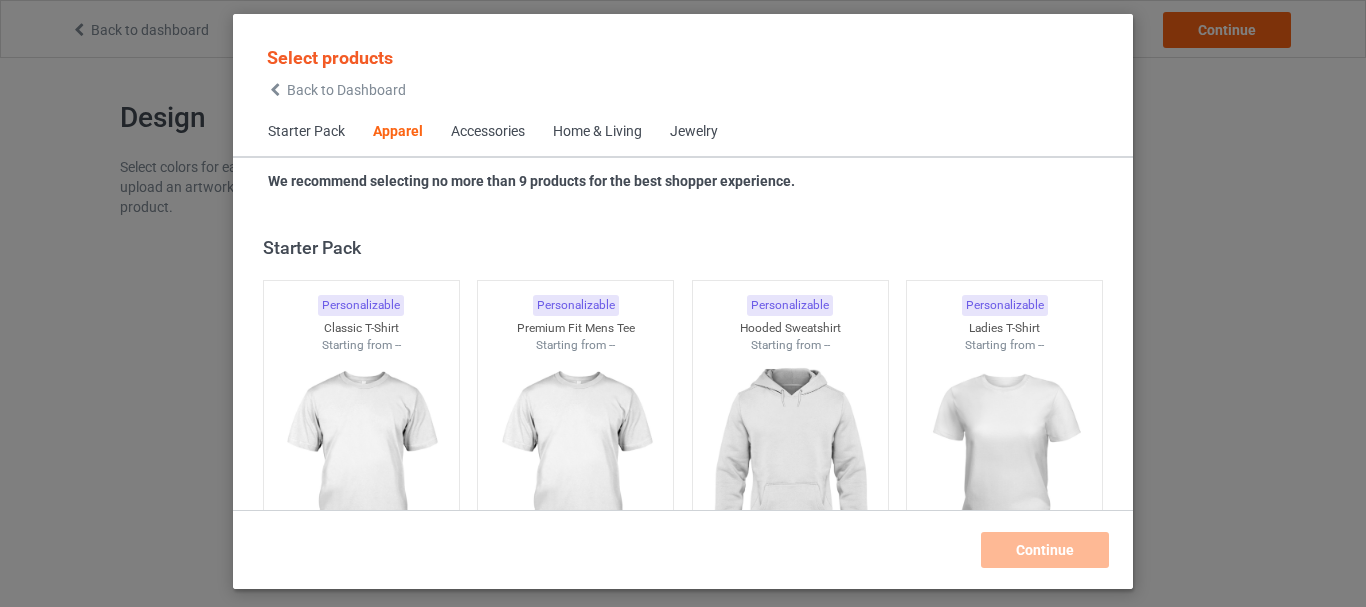 click at bounding box center (275, 90) 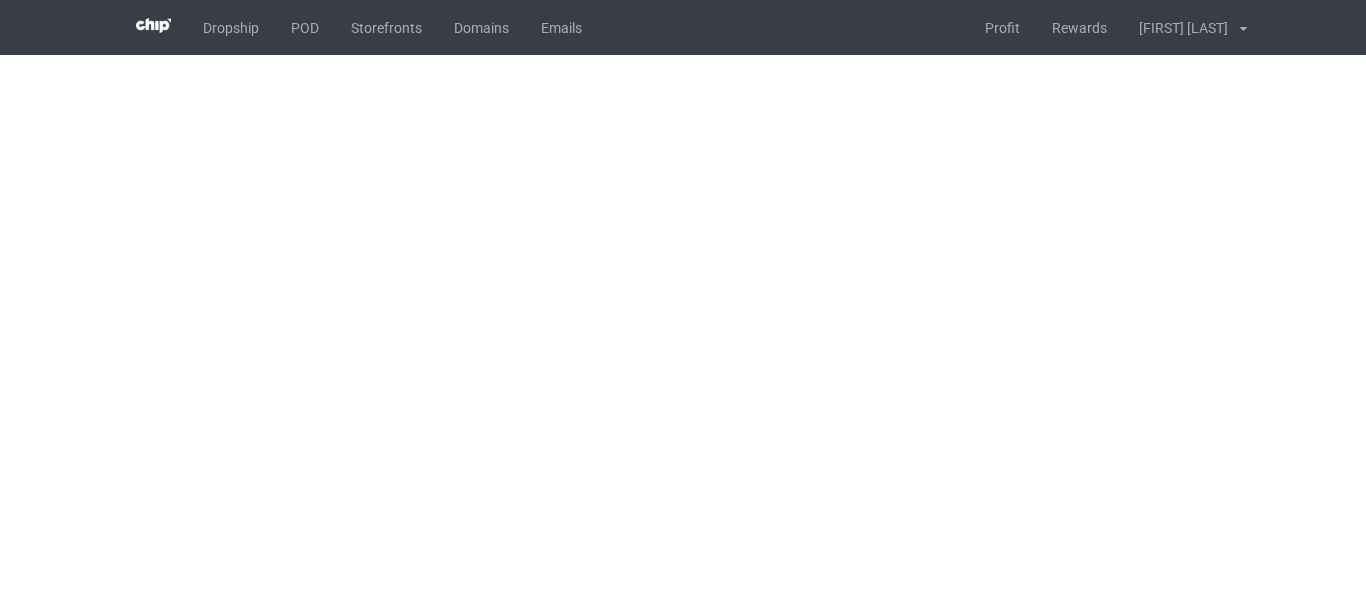 scroll, scrollTop: 0, scrollLeft: 0, axis: both 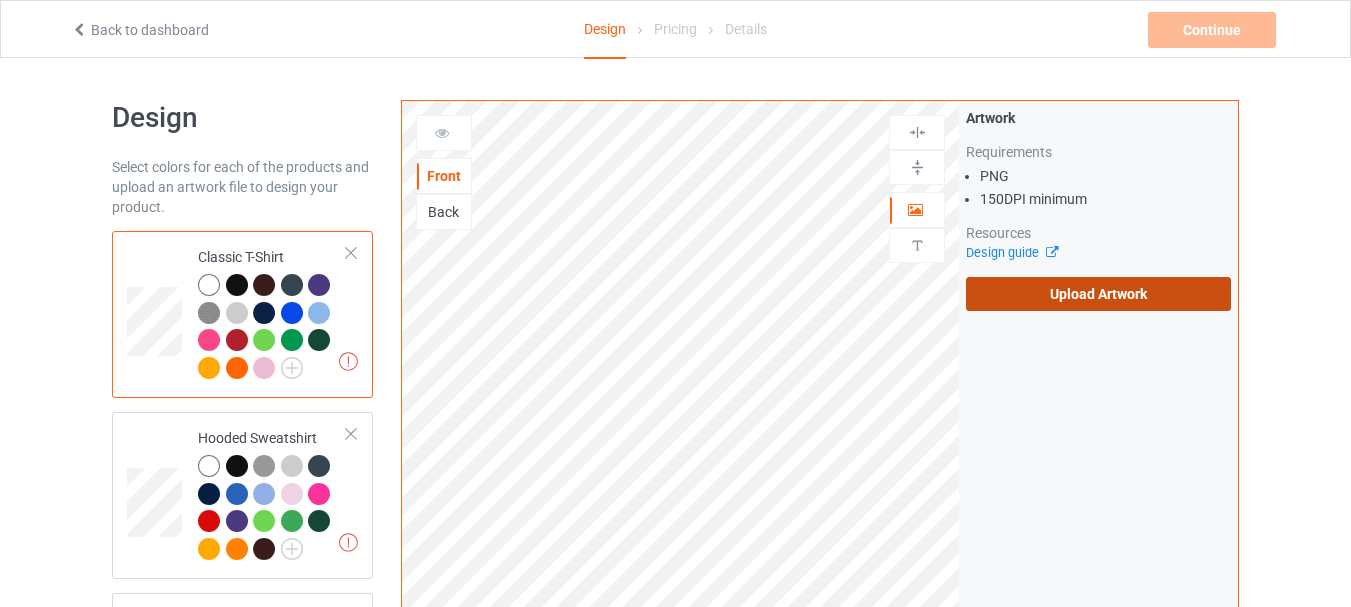 click on "Upload Artwork" at bounding box center [1098, 294] 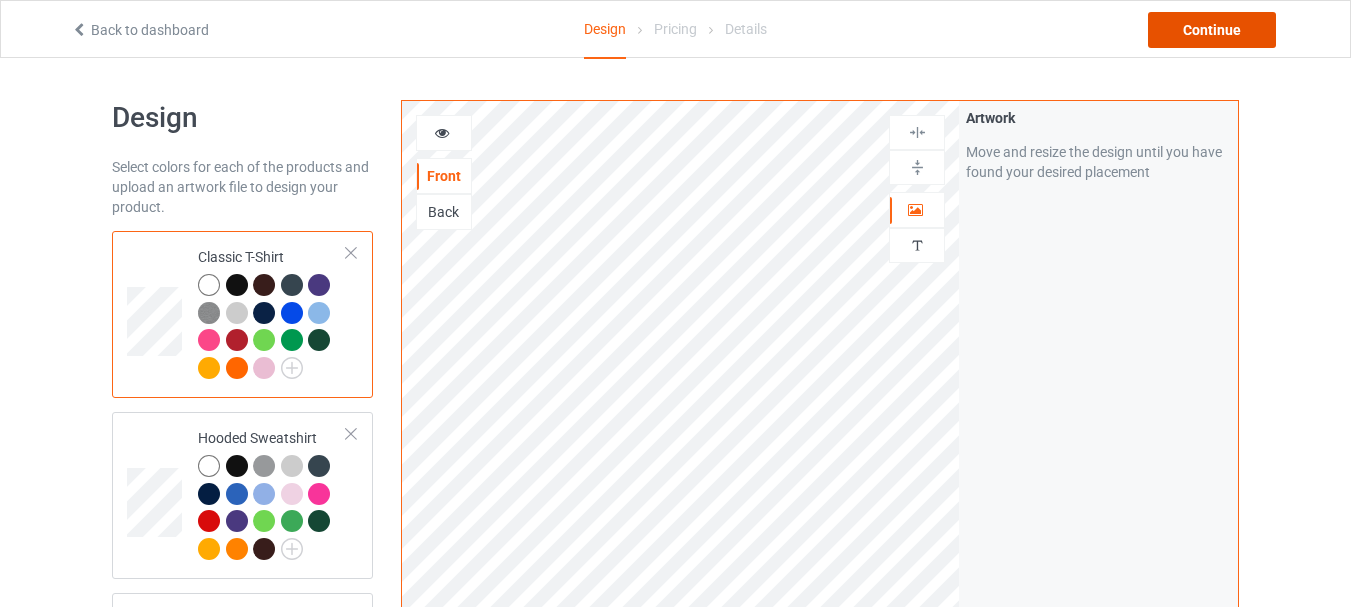 click on "Continue" at bounding box center [1212, 30] 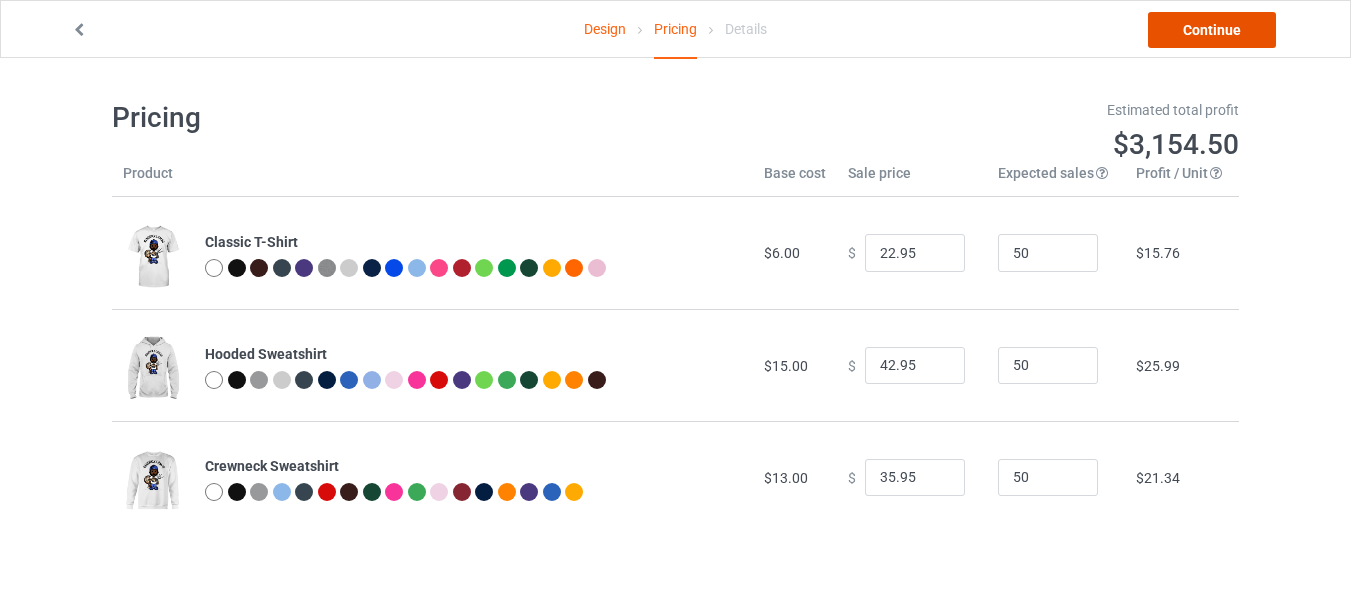 click on "Continue" at bounding box center (1212, 30) 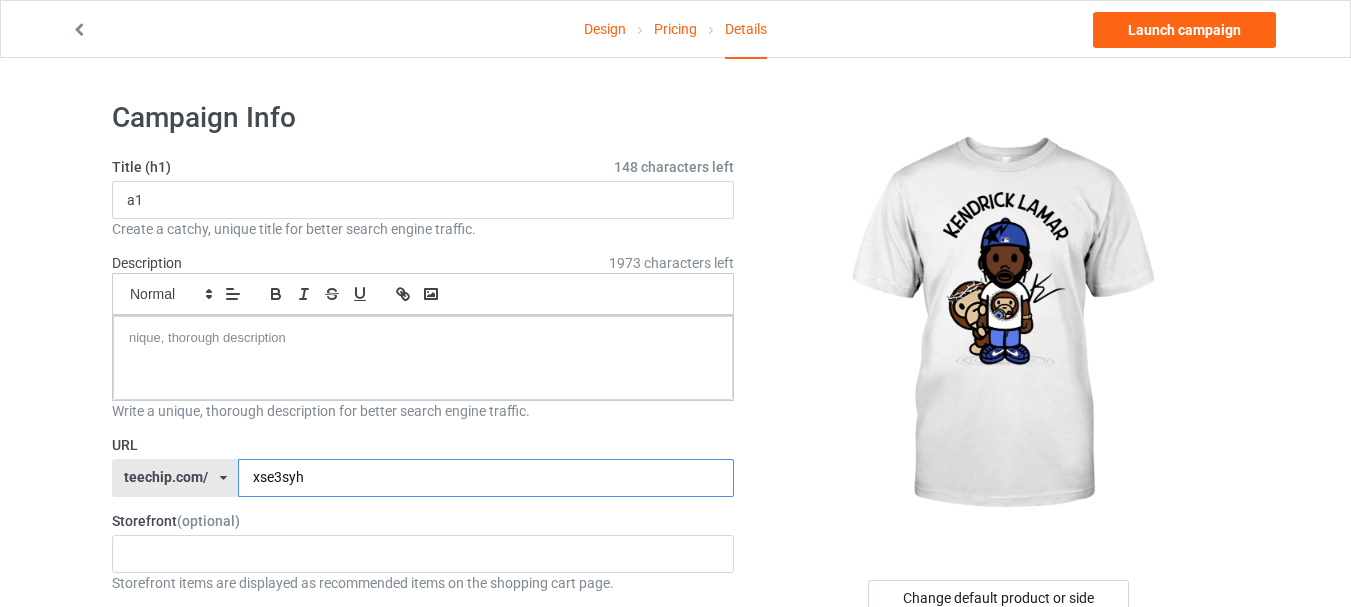 click on "xse3syh" at bounding box center (485, 478) 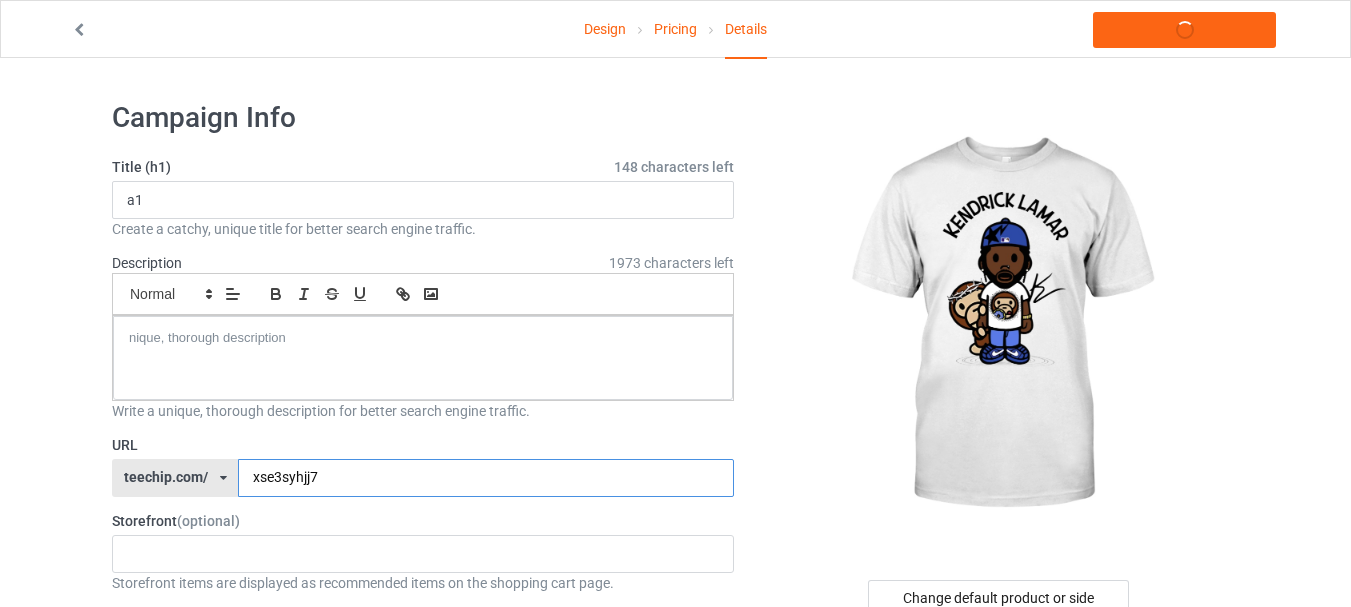type on "xse3syhjj76" 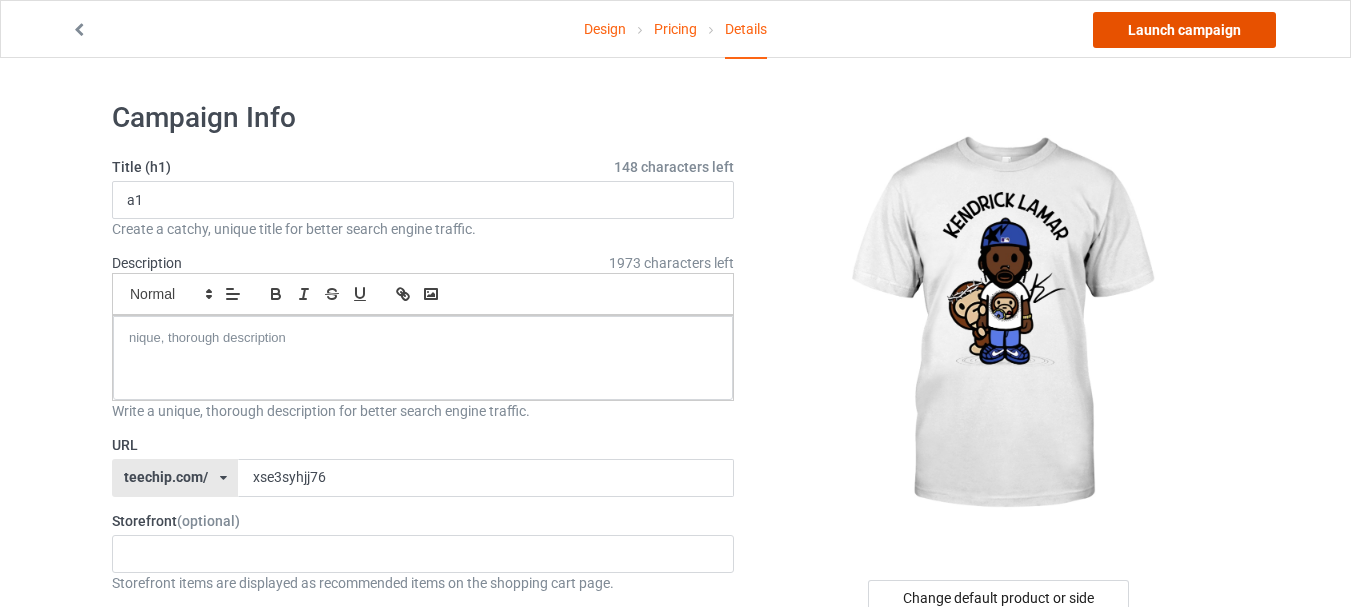 click on "Launch campaign" at bounding box center [1184, 30] 